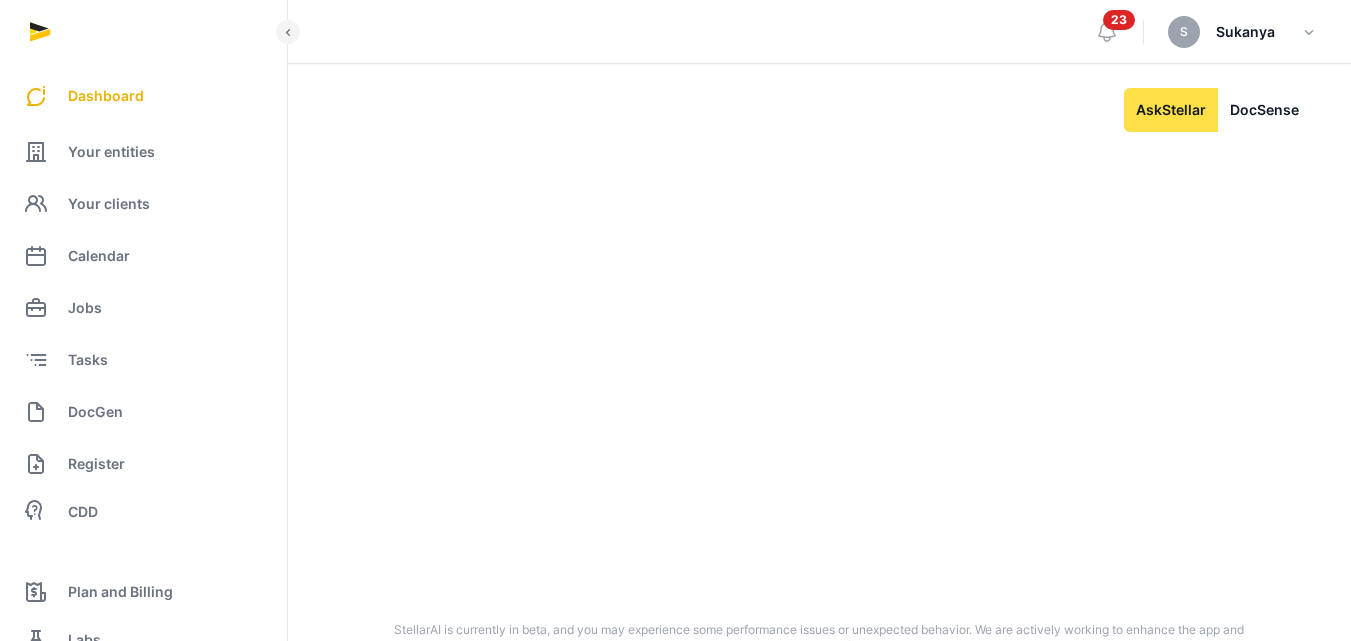 click on "Your clients" at bounding box center [143, 204] 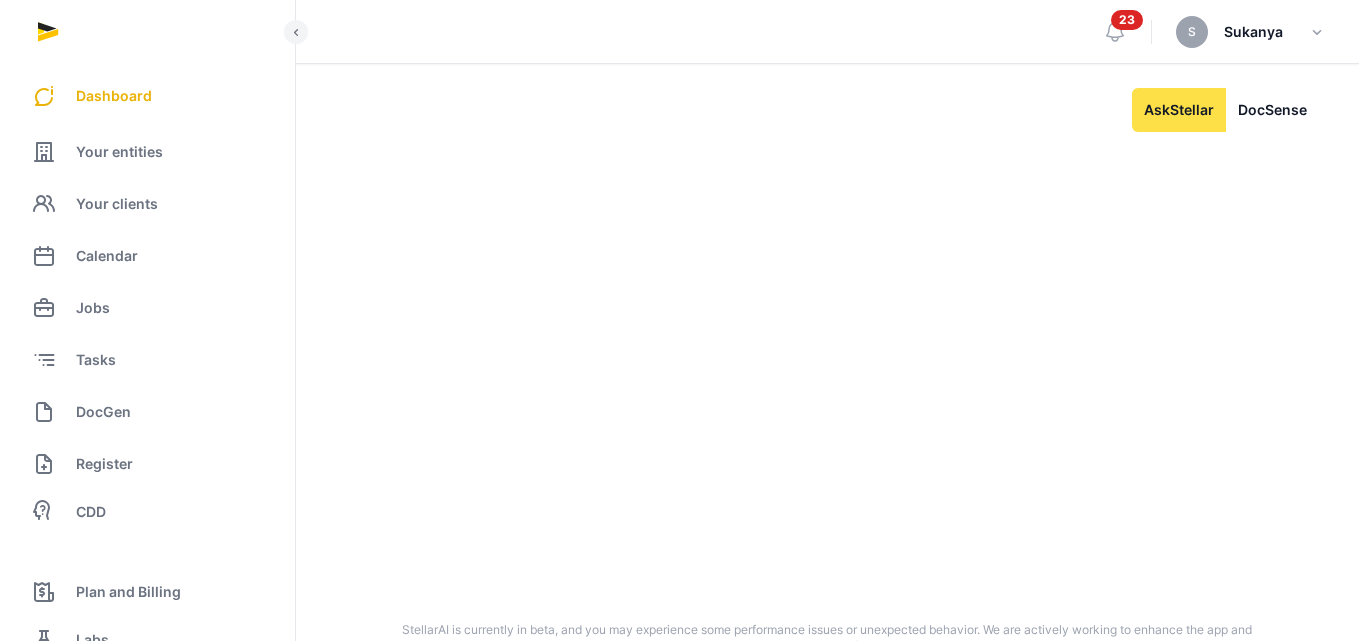 scroll, scrollTop: 0, scrollLeft: 0, axis: both 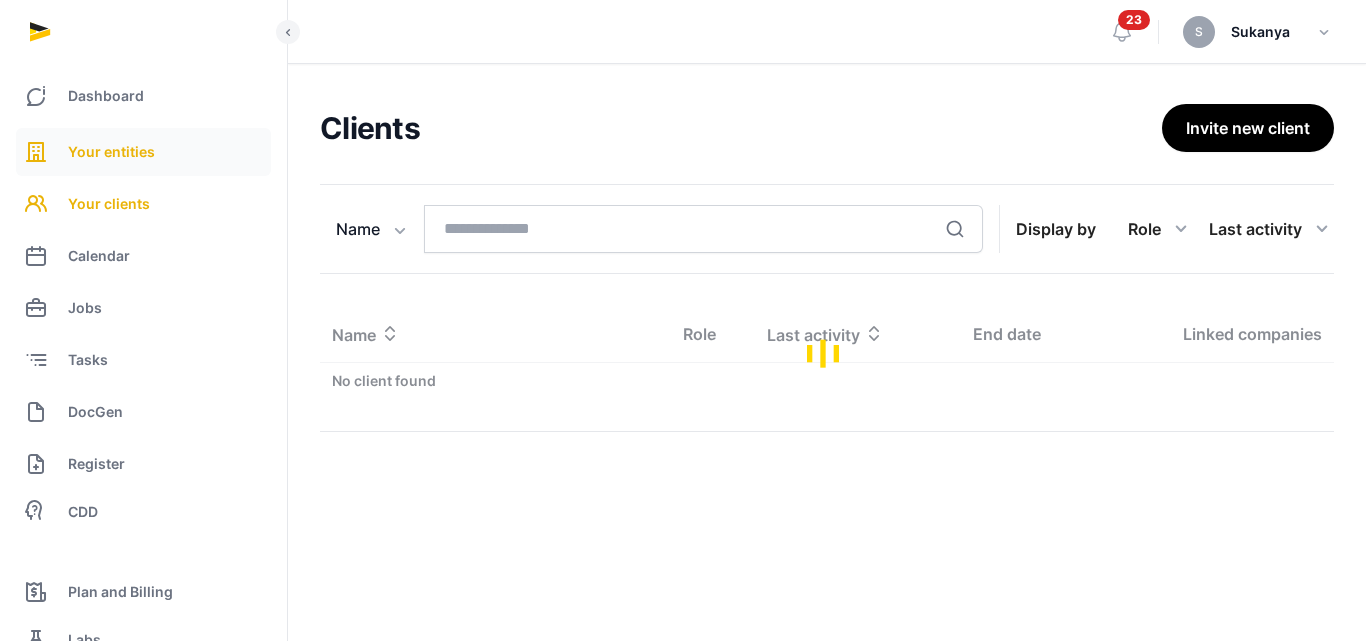 click on "Your entities" at bounding box center [143, 152] 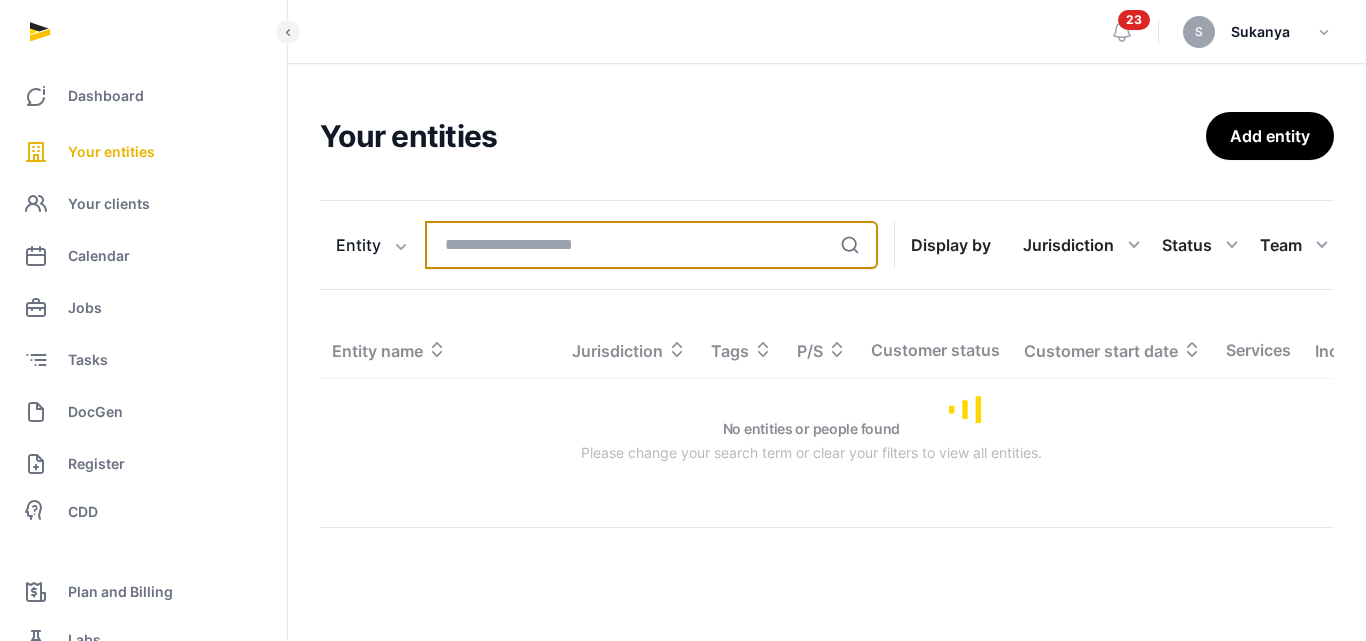 click at bounding box center (651, 245) 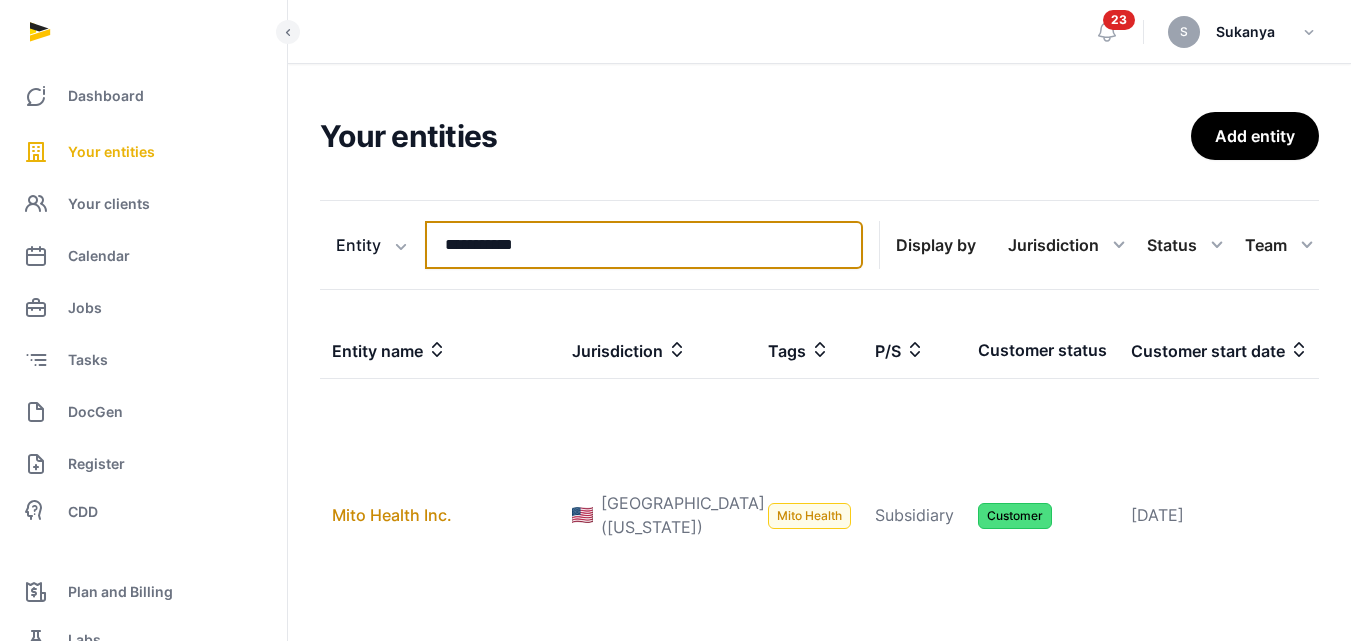 type on "**********" 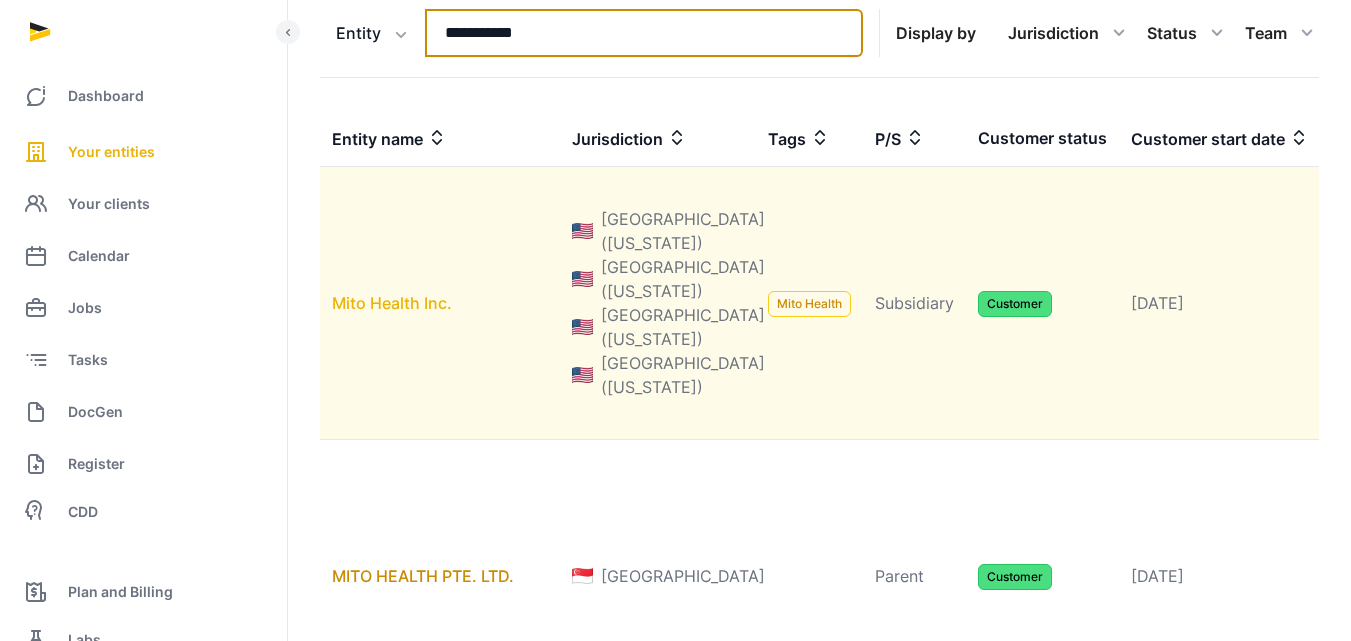 scroll, scrollTop: 400, scrollLeft: 0, axis: vertical 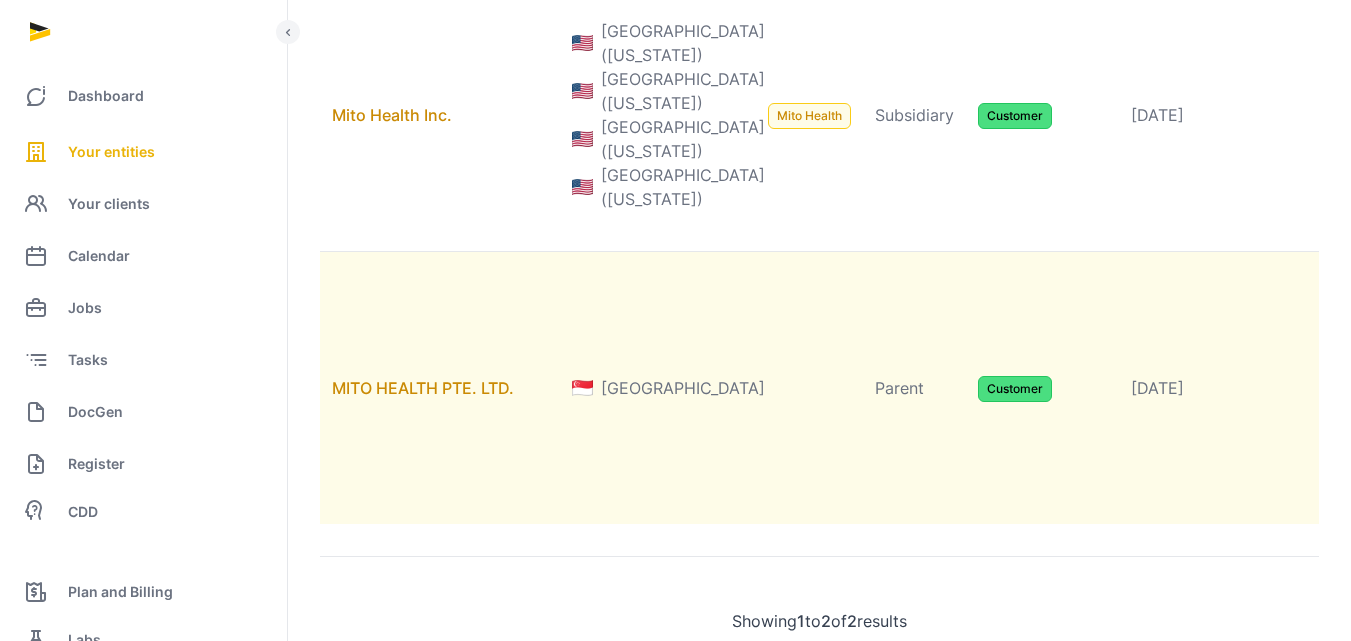 click on "MITO HEALTH PTE. LTD." at bounding box center [440, 388] 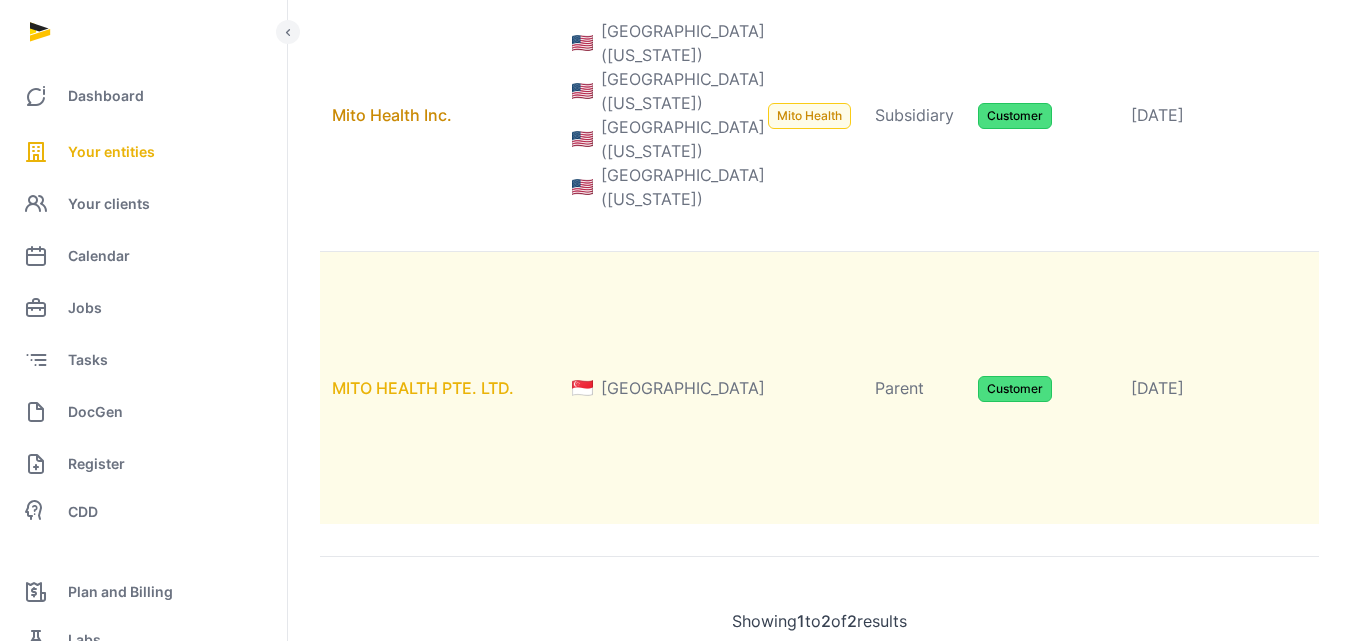 click on "MITO HEALTH PTE. LTD." at bounding box center (423, 388) 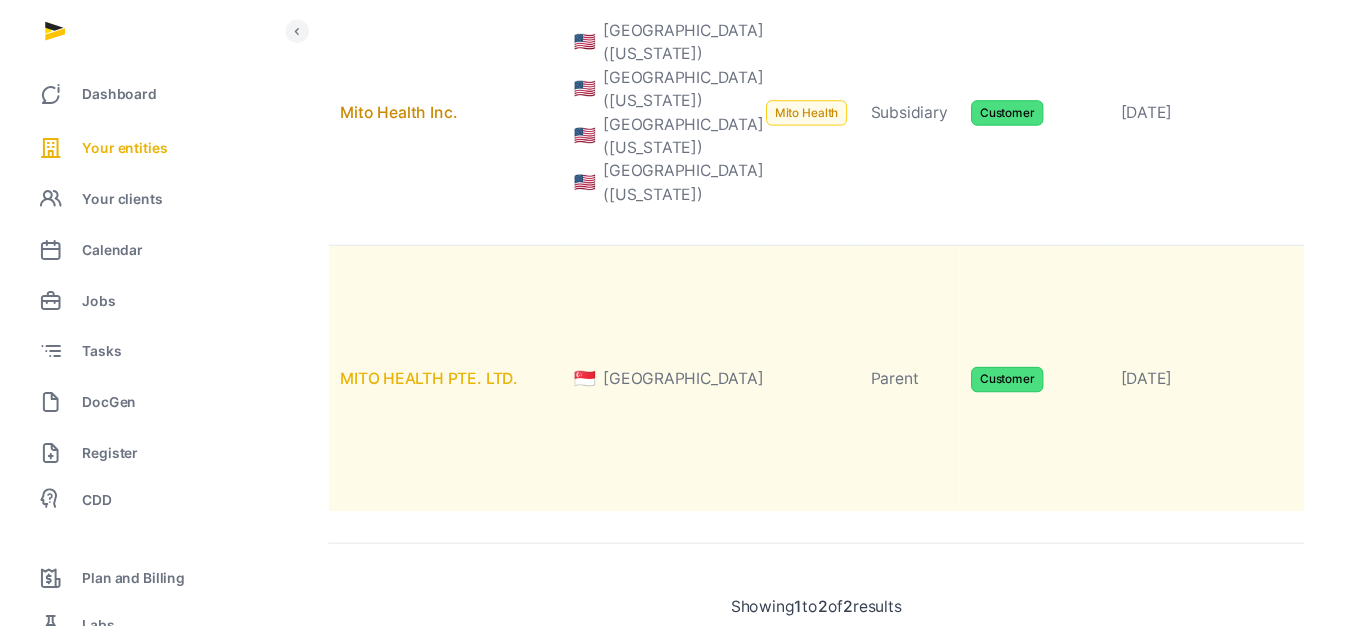 scroll, scrollTop: 0, scrollLeft: 0, axis: both 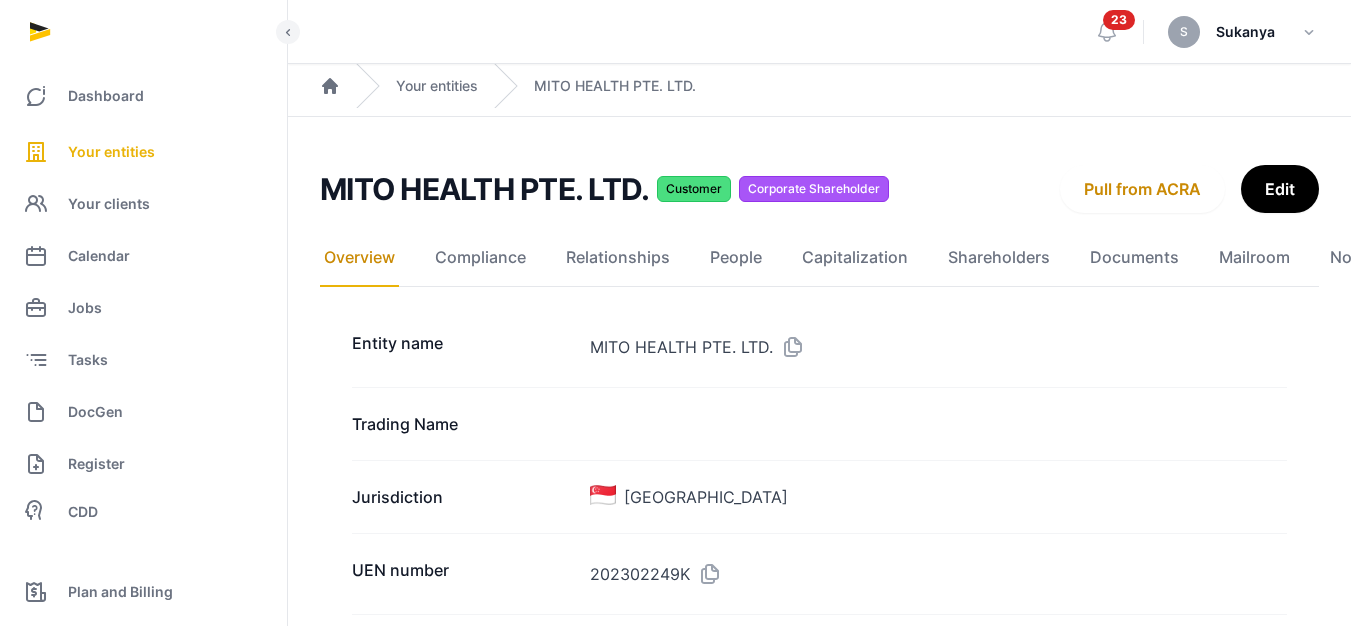 click on "Overview  Compliance  Relationships  People  Capitalization  Shareholders  Documents  Mailroom  Notes  Dossier  Jobs" at bounding box center [819, 258] 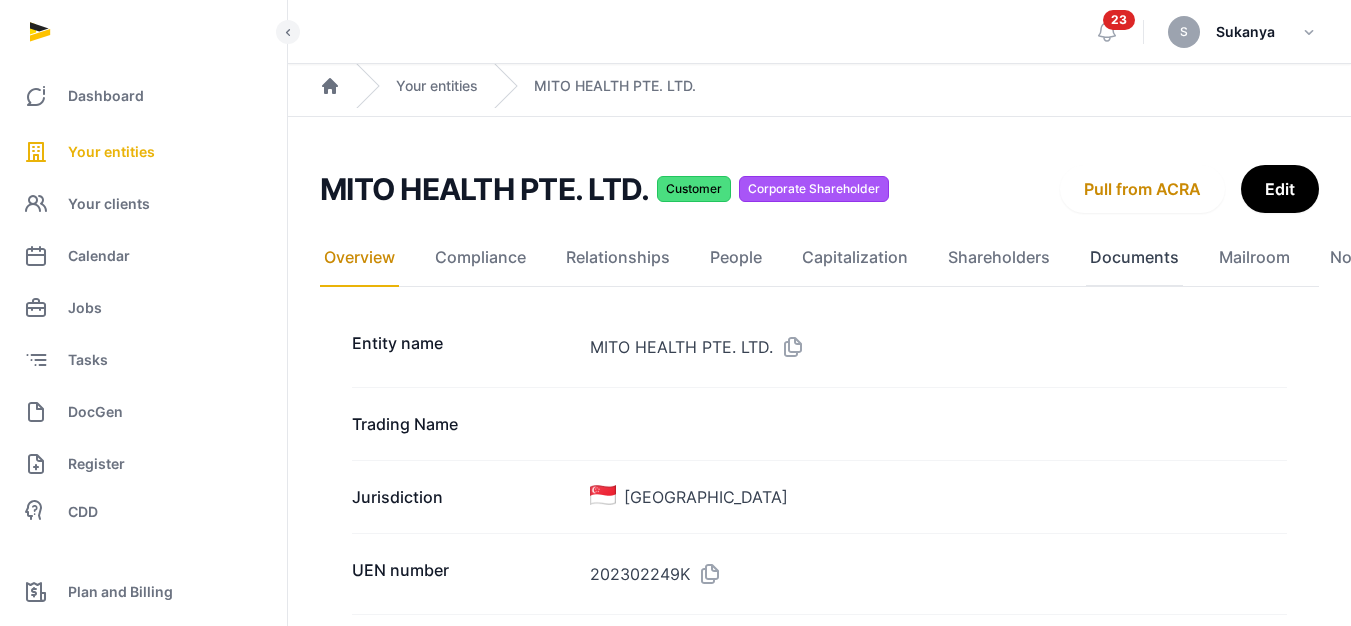 click on "Documents" 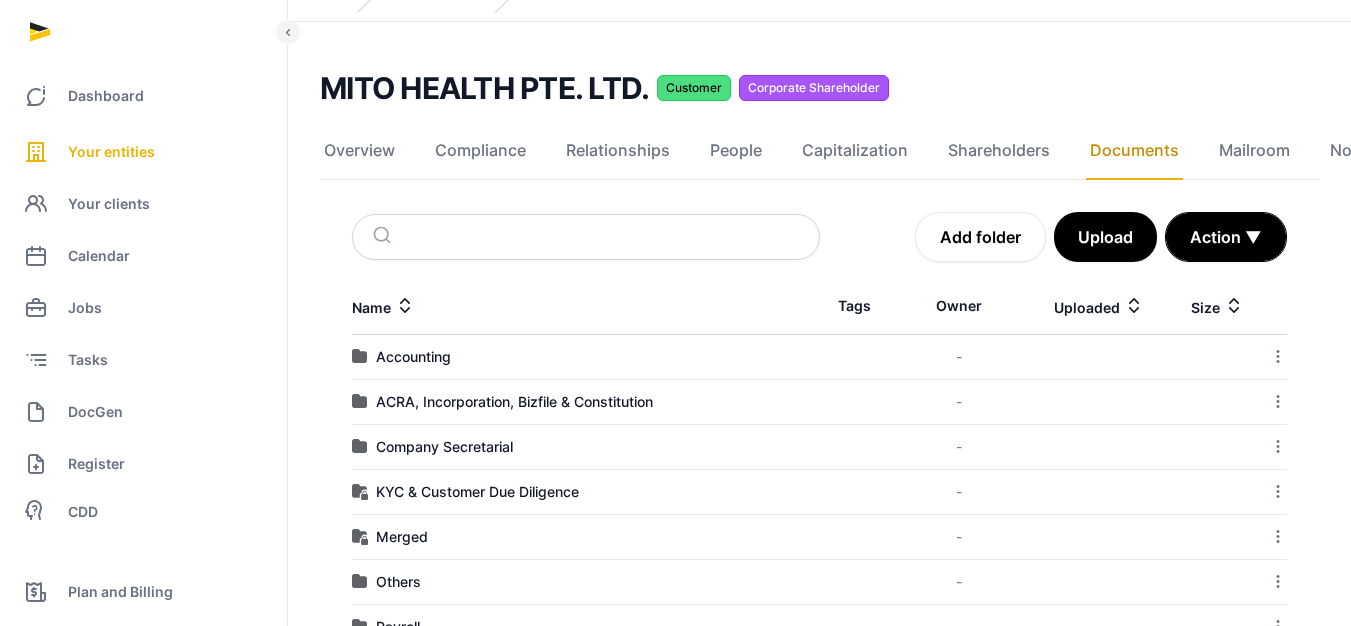 scroll, scrollTop: 152, scrollLeft: 0, axis: vertical 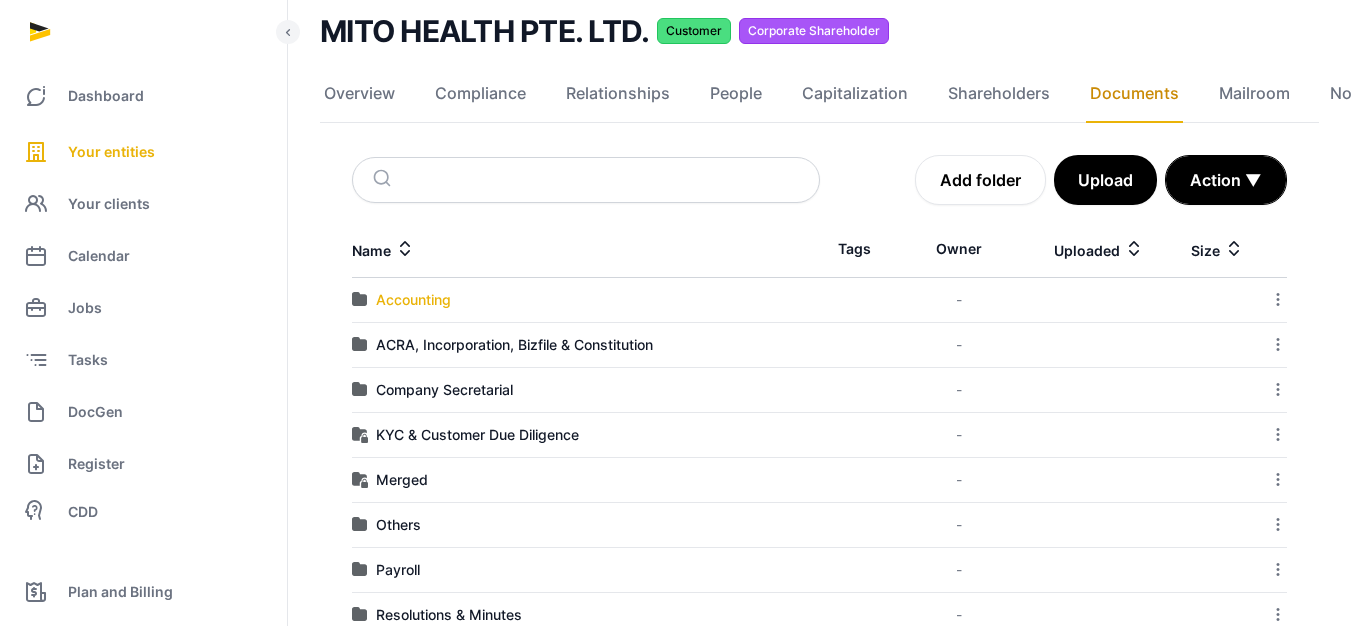 click on "Accounting" at bounding box center [413, 300] 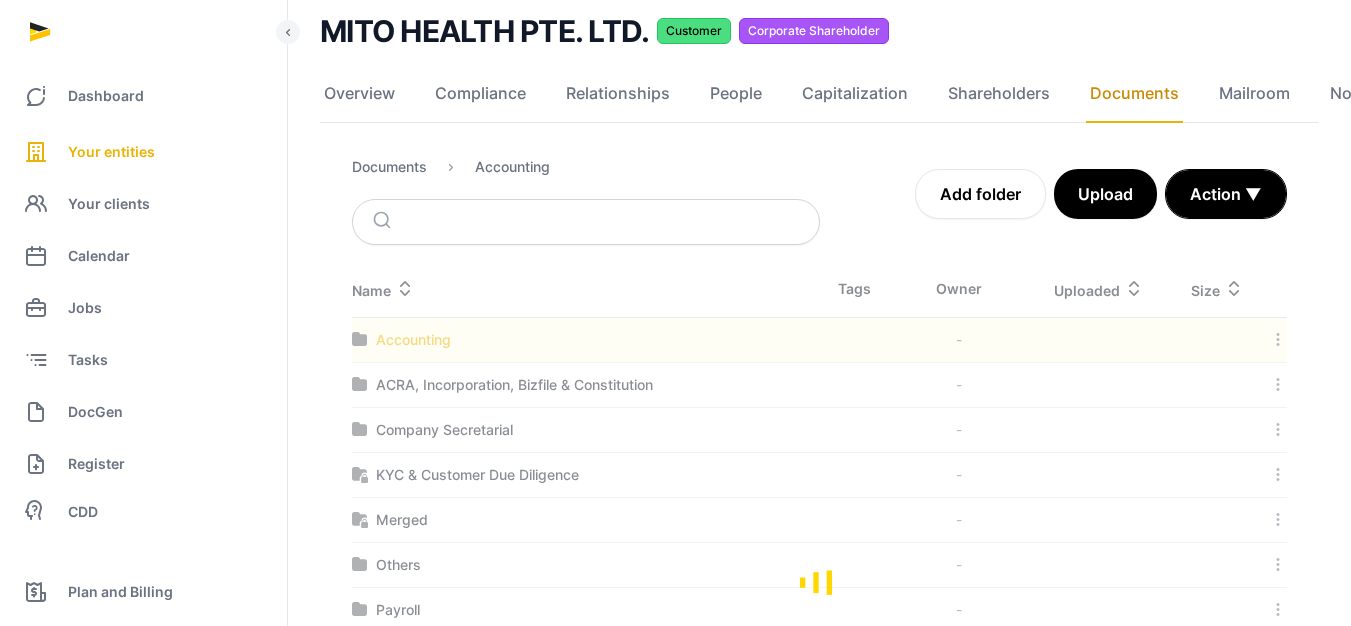 scroll, scrollTop: 87, scrollLeft: 0, axis: vertical 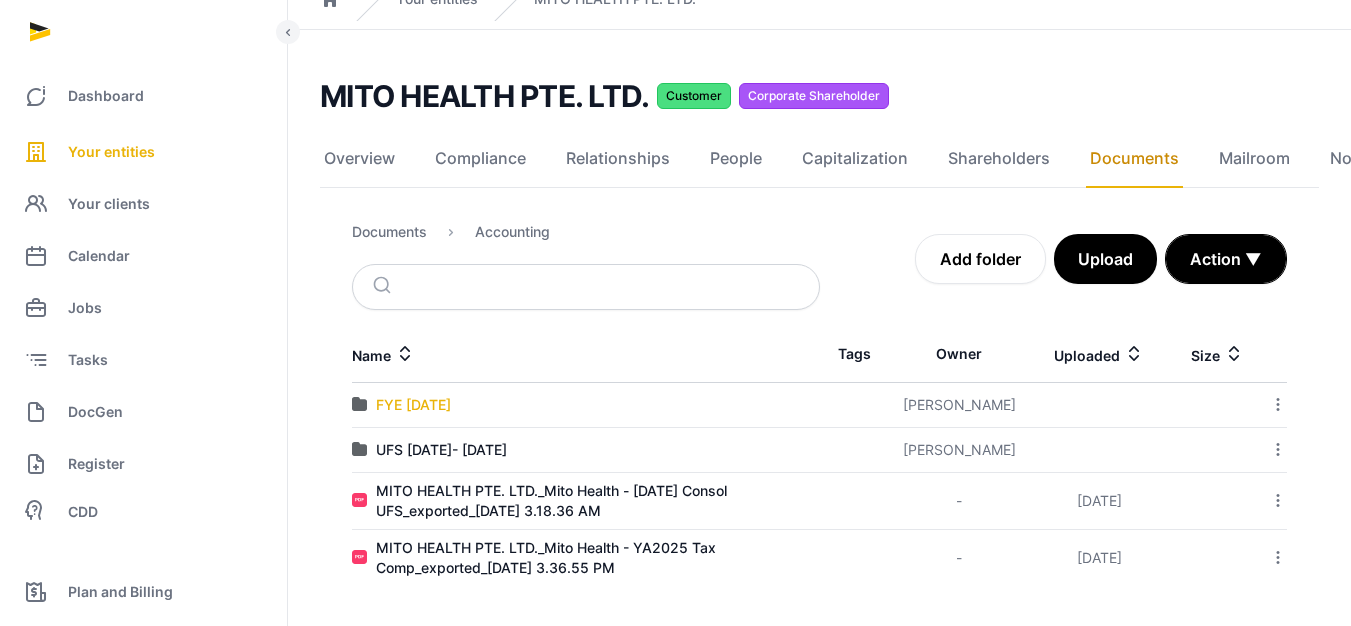 click on "FYE [DATE]" at bounding box center [413, 405] 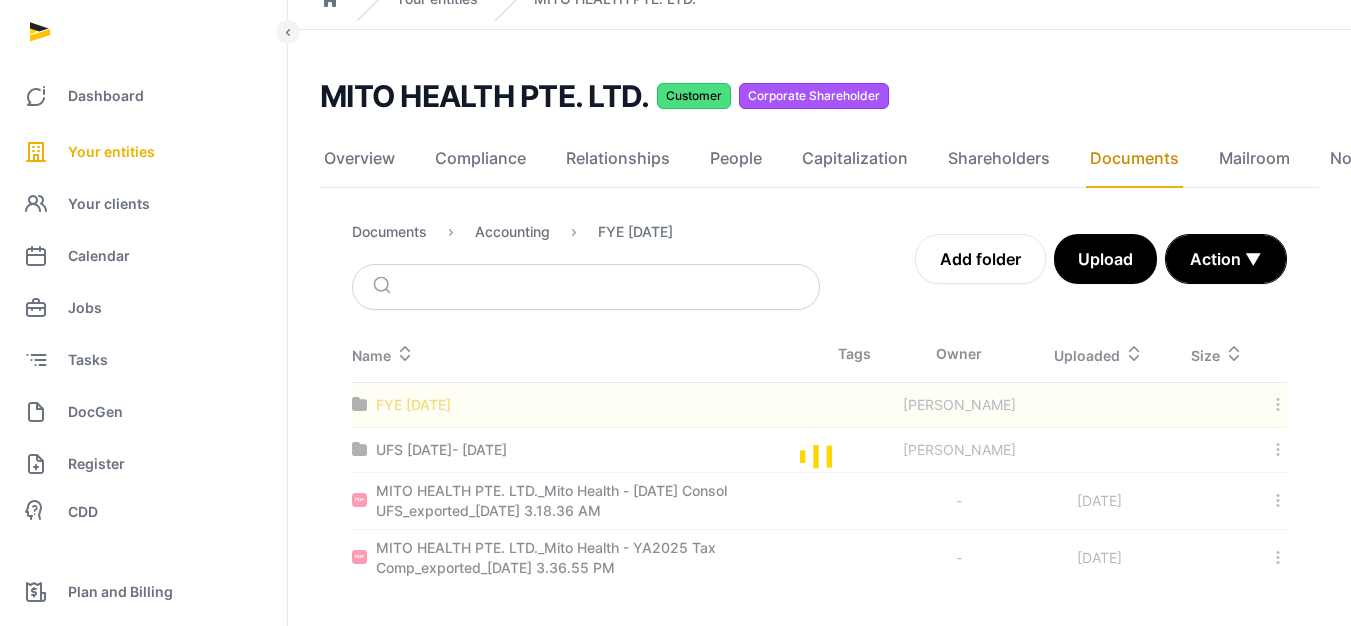 scroll, scrollTop: 15, scrollLeft: 0, axis: vertical 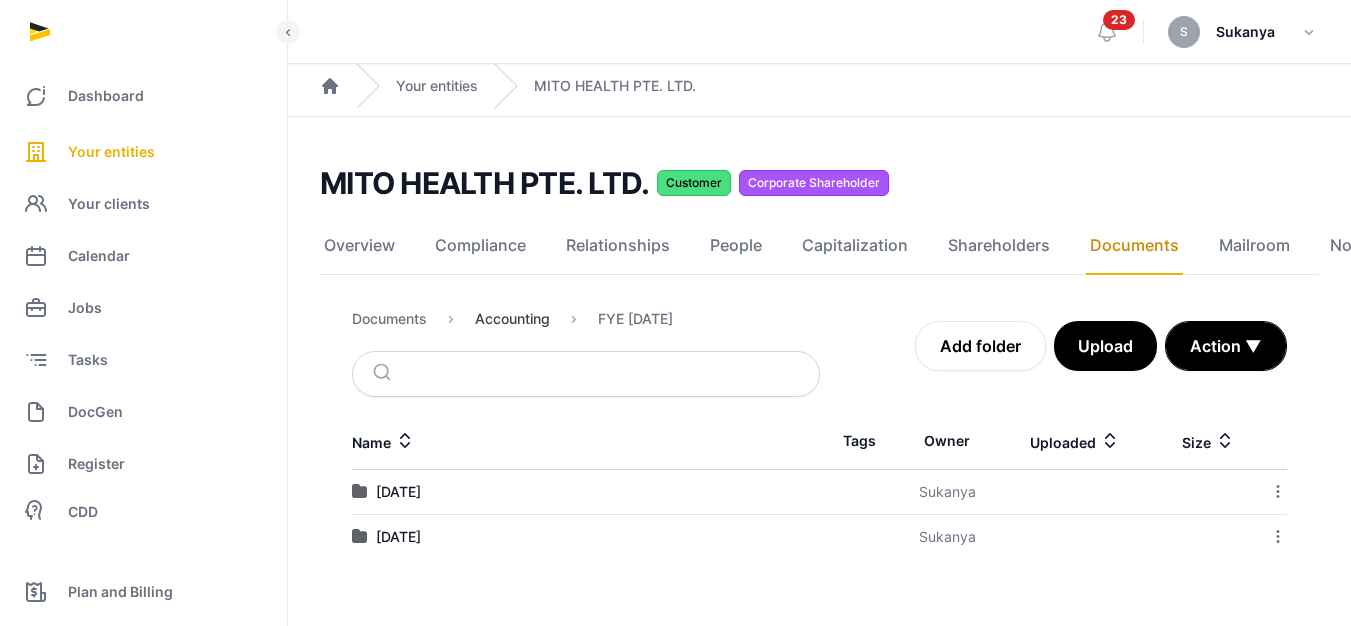 click on "Accounting" at bounding box center [512, 319] 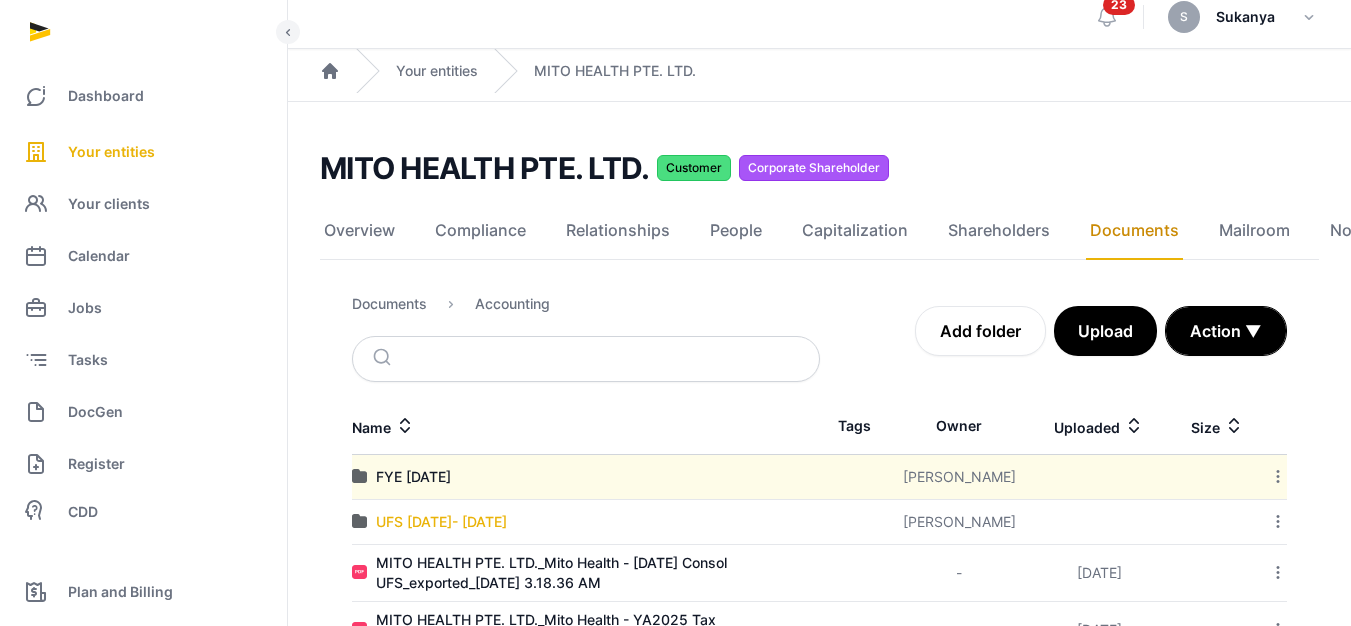 scroll, scrollTop: 87, scrollLeft: 0, axis: vertical 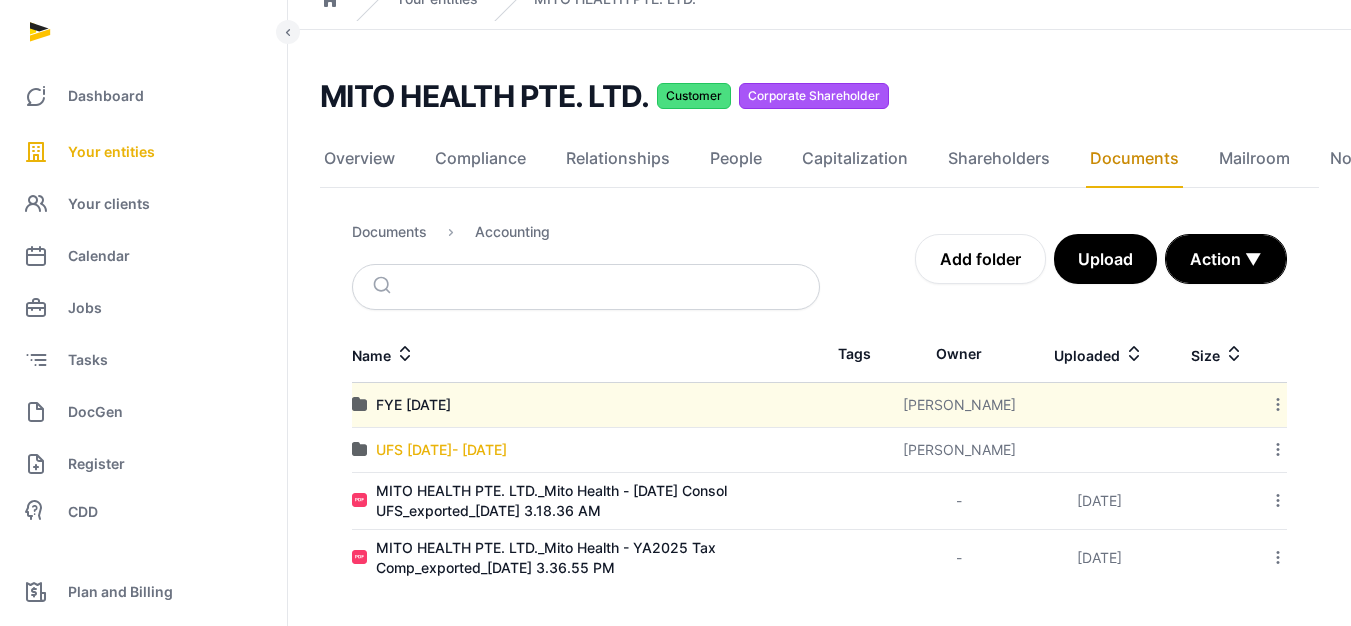 click on "UFS [DATE]- [DATE]" at bounding box center (441, 450) 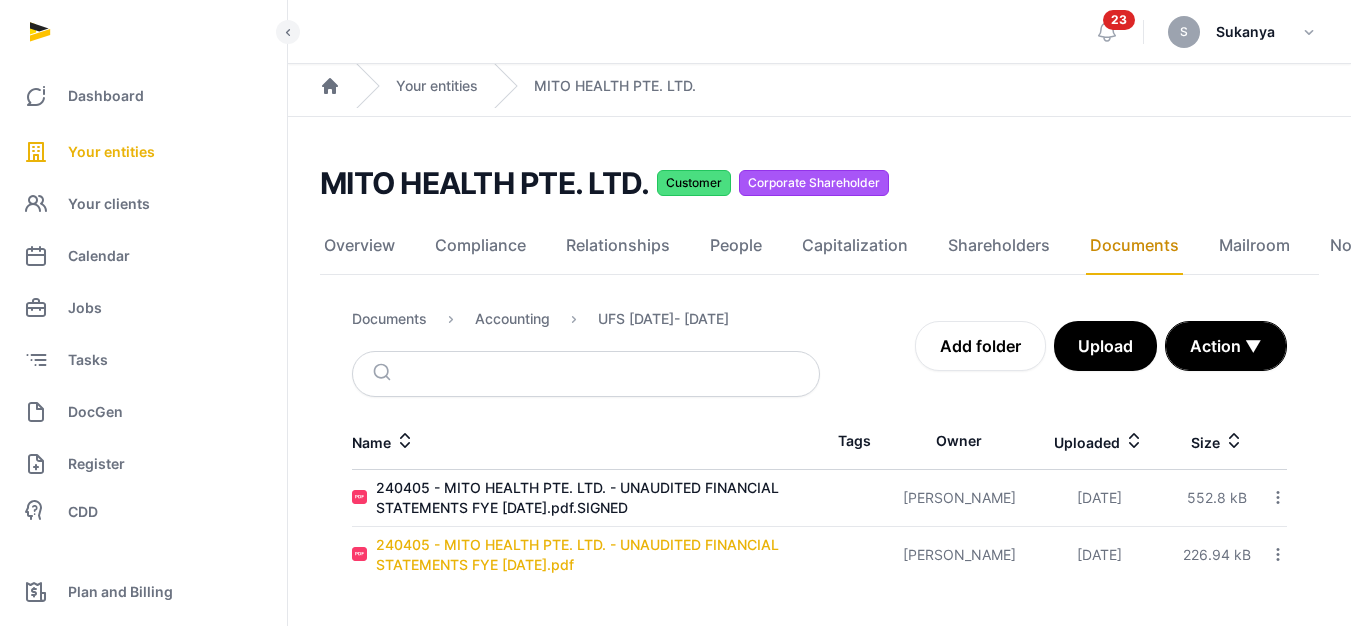 scroll, scrollTop: 15, scrollLeft: 0, axis: vertical 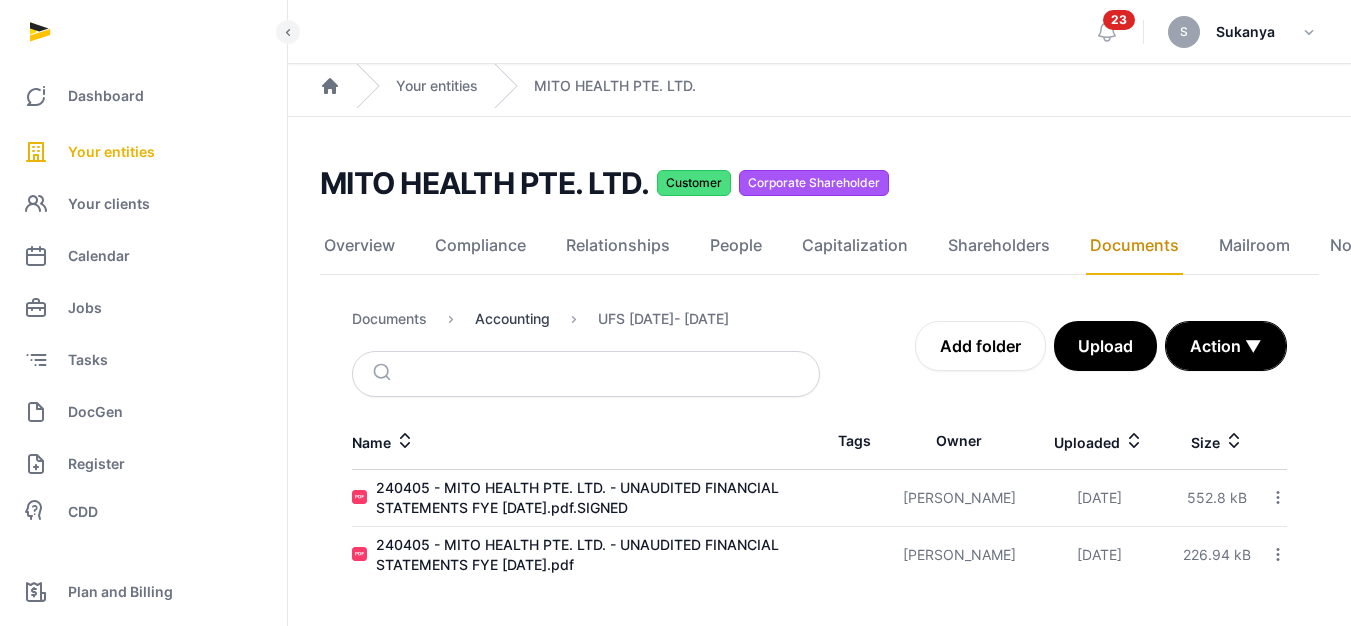 drag, startPoint x: 517, startPoint y: 301, endPoint x: 517, endPoint y: 312, distance: 11 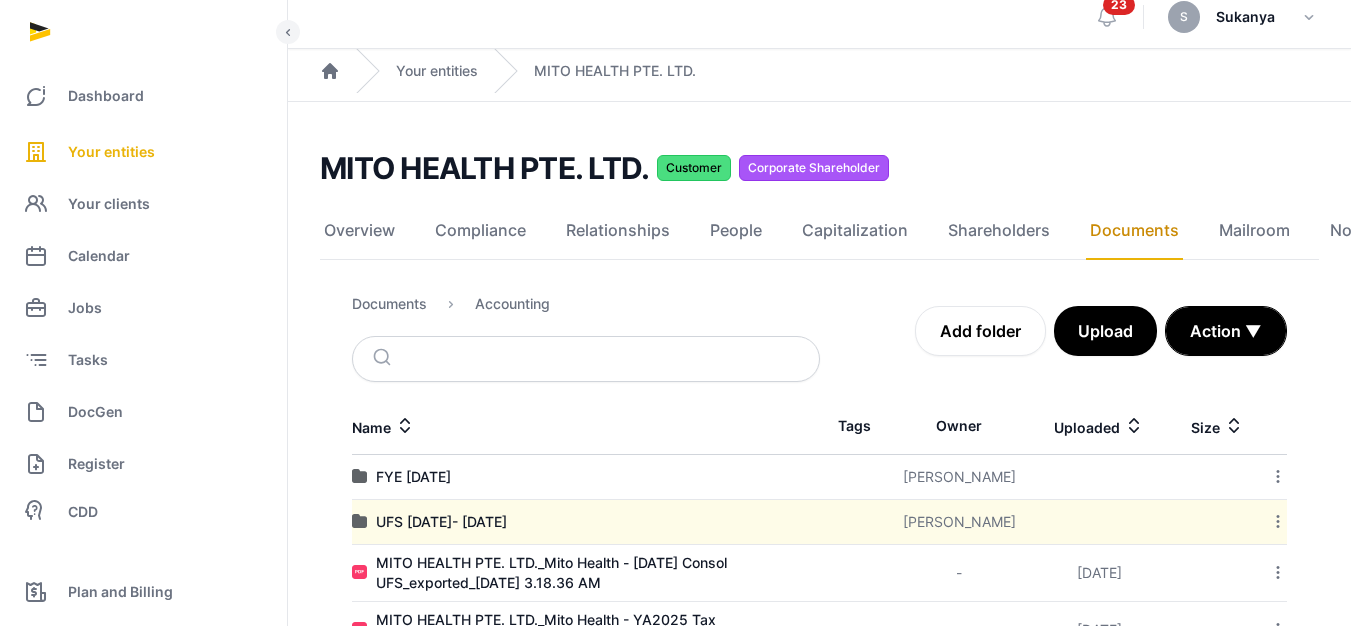 scroll, scrollTop: 87, scrollLeft: 0, axis: vertical 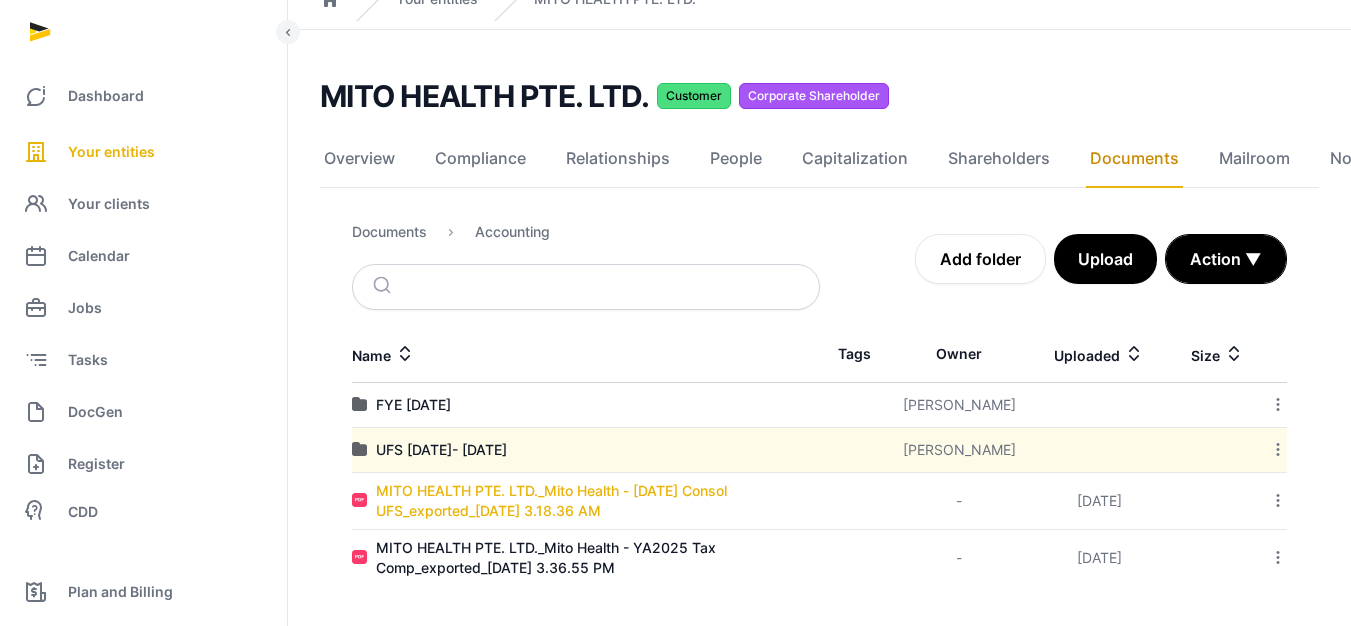 click on "MITO HEALTH PTE. LTD._Mito Health - [DATE] Consol UFS_exported_[DATE] 3.18.36 AM" at bounding box center (598, 501) 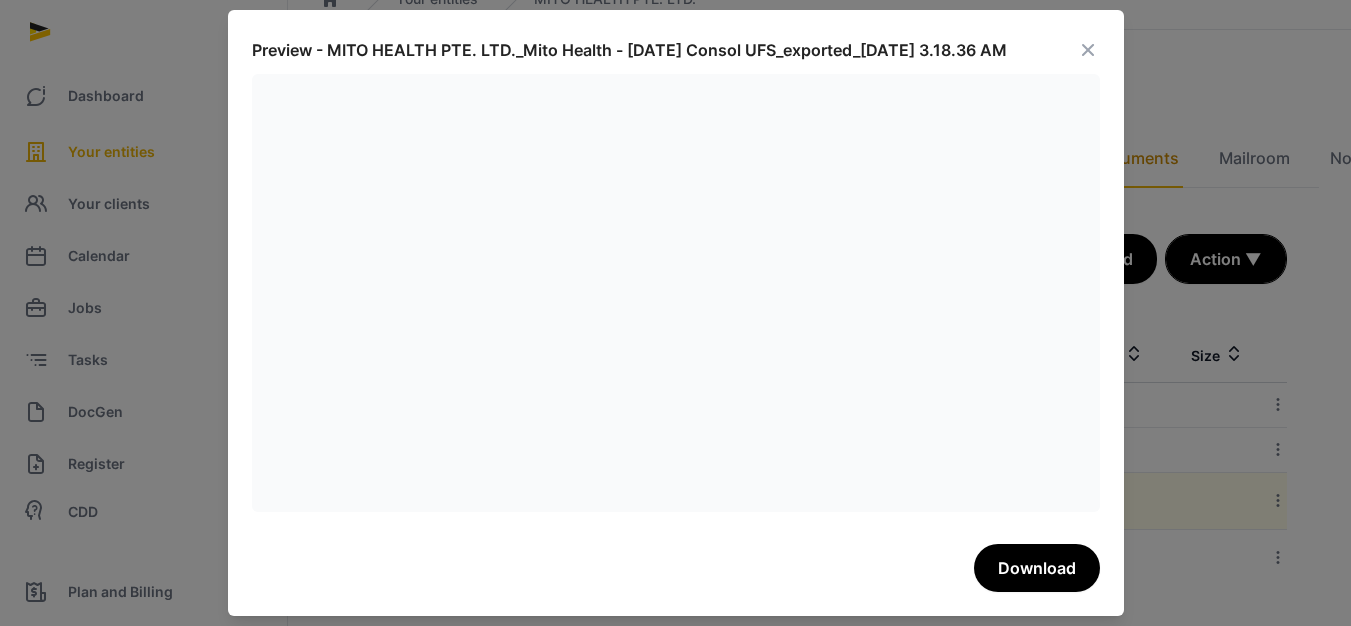 click on "Download" at bounding box center (1037, 568) 